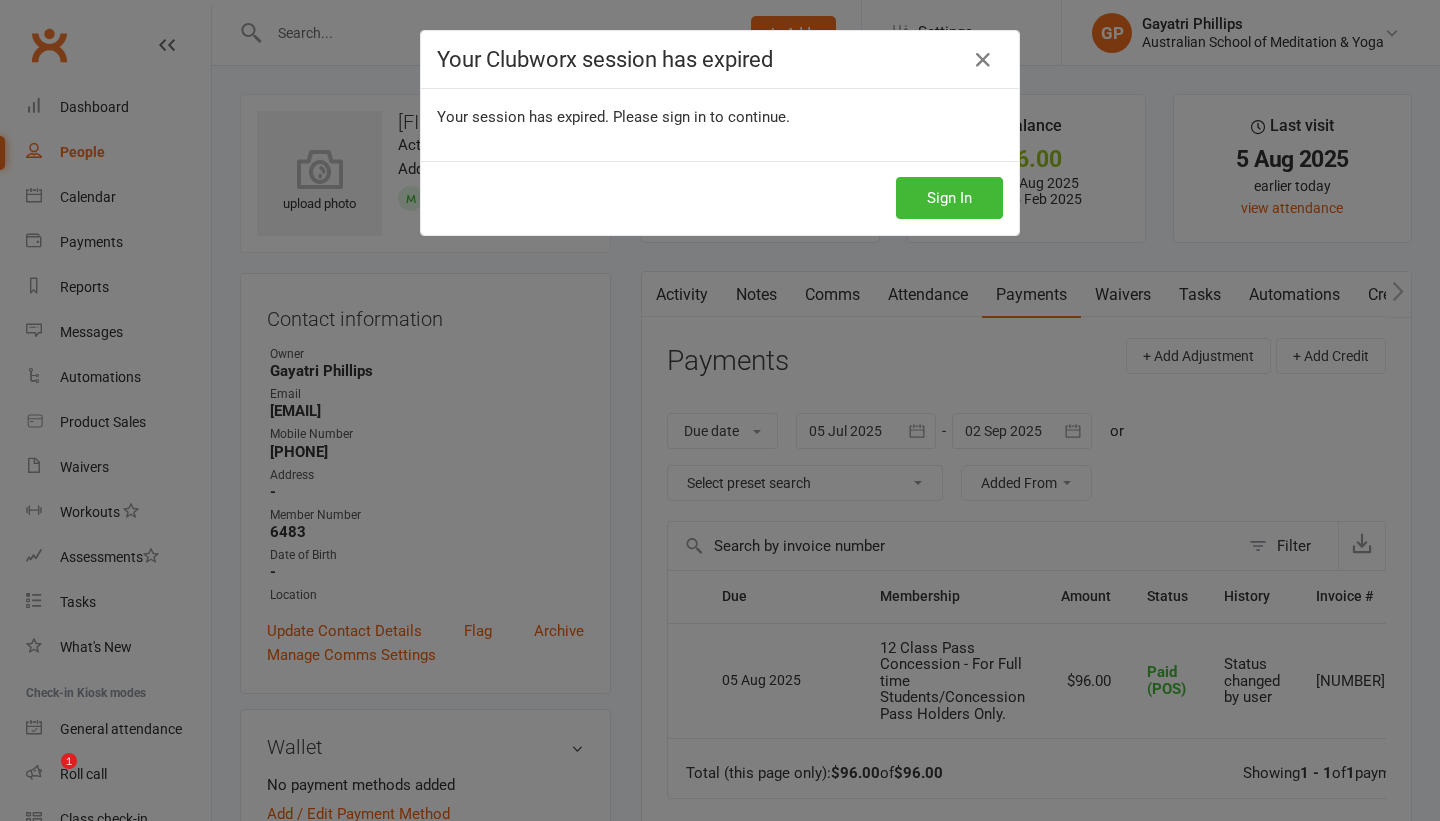 scroll, scrollTop: 0, scrollLeft: 0, axis: both 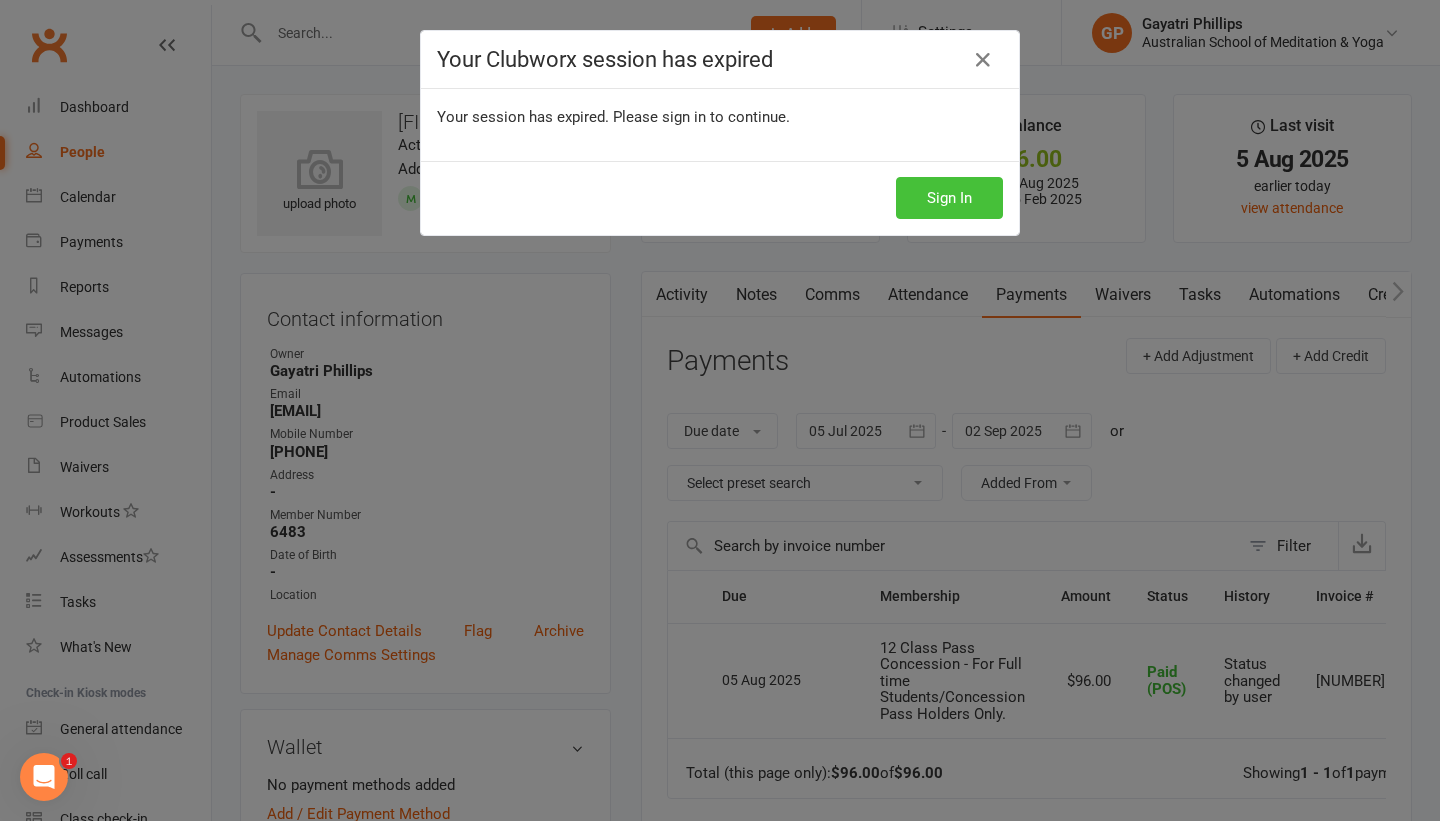 click on "Sign In" at bounding box center [949, 198] 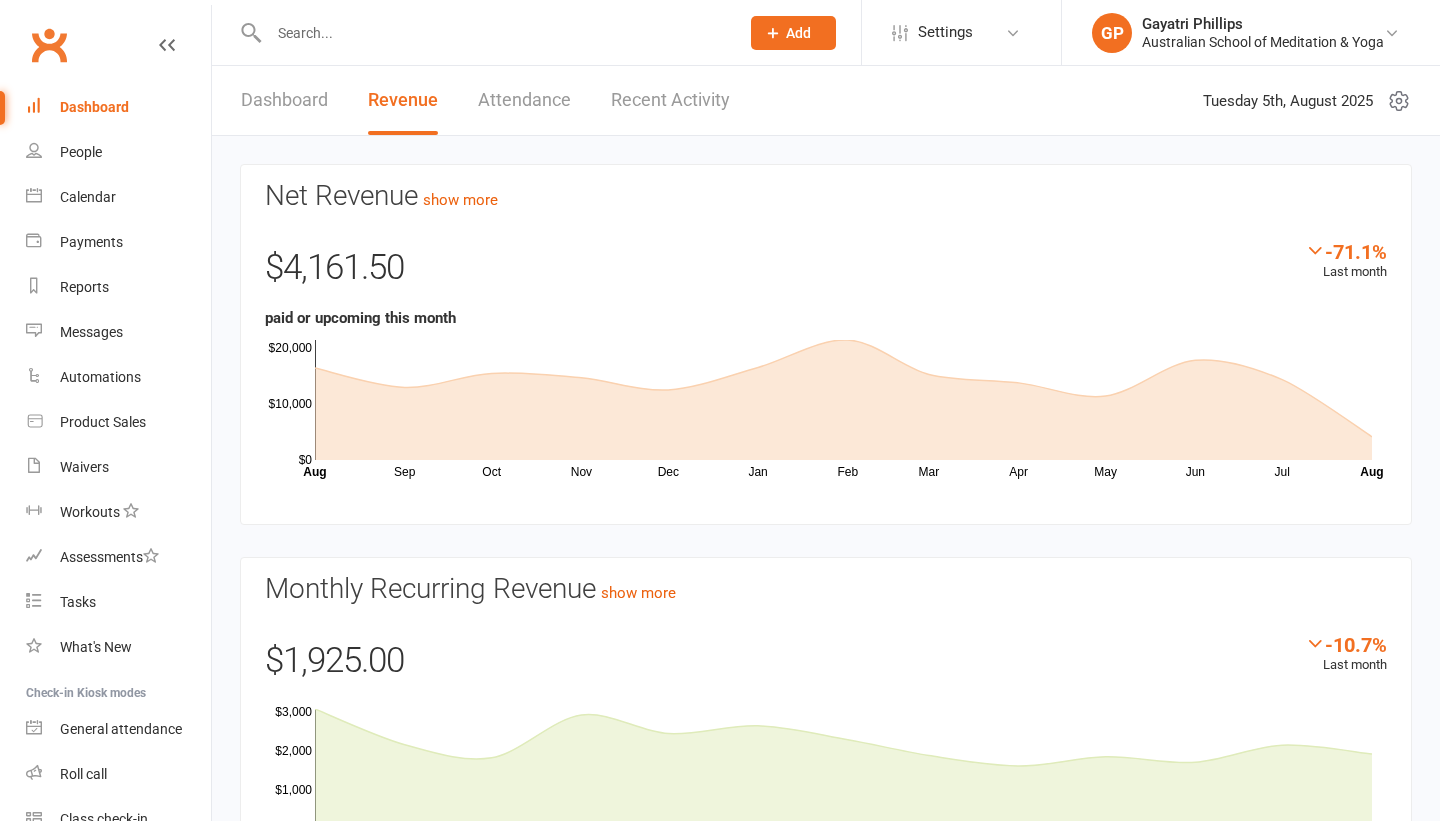 scroll, scrollTop: 0, scrollLeft: 0, axis: both 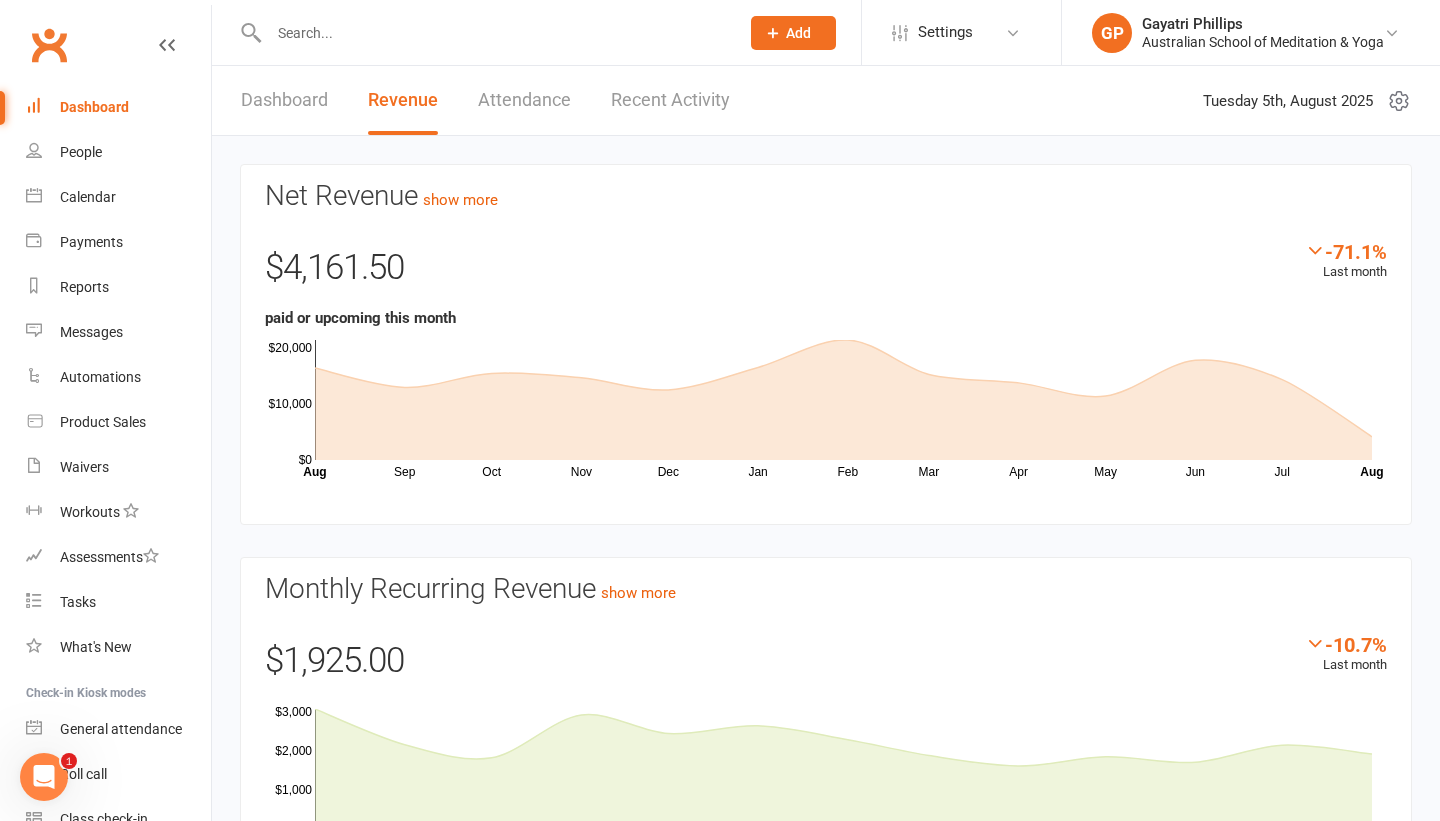 click on "Dashboard Revenue Attendance Recent Activity" at bounding box center [485, 100] 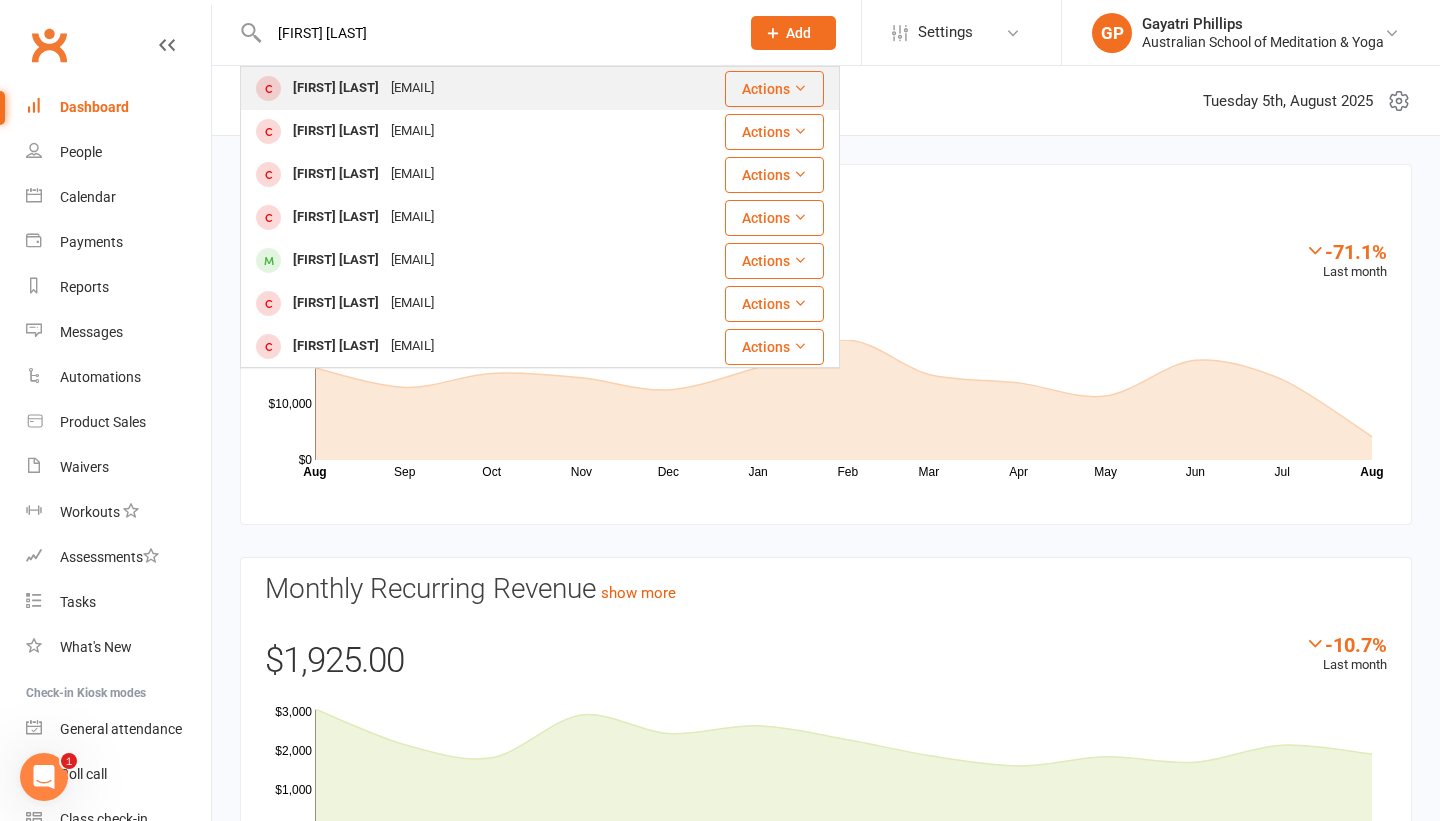 type on "[FIRST] [LAST]" 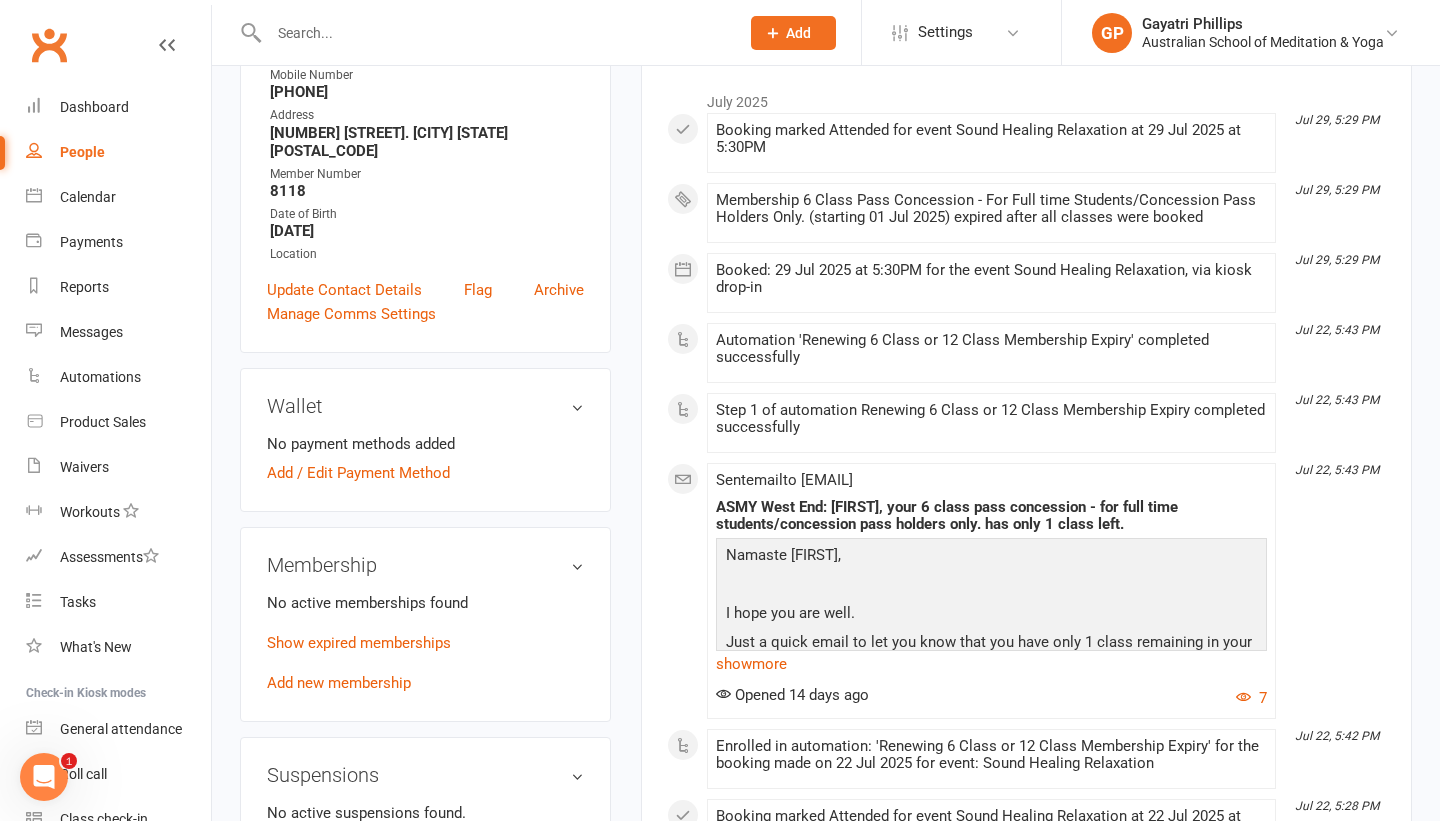 scroll, scrollTop: 331, scrollLeft: 0, axis: vertical 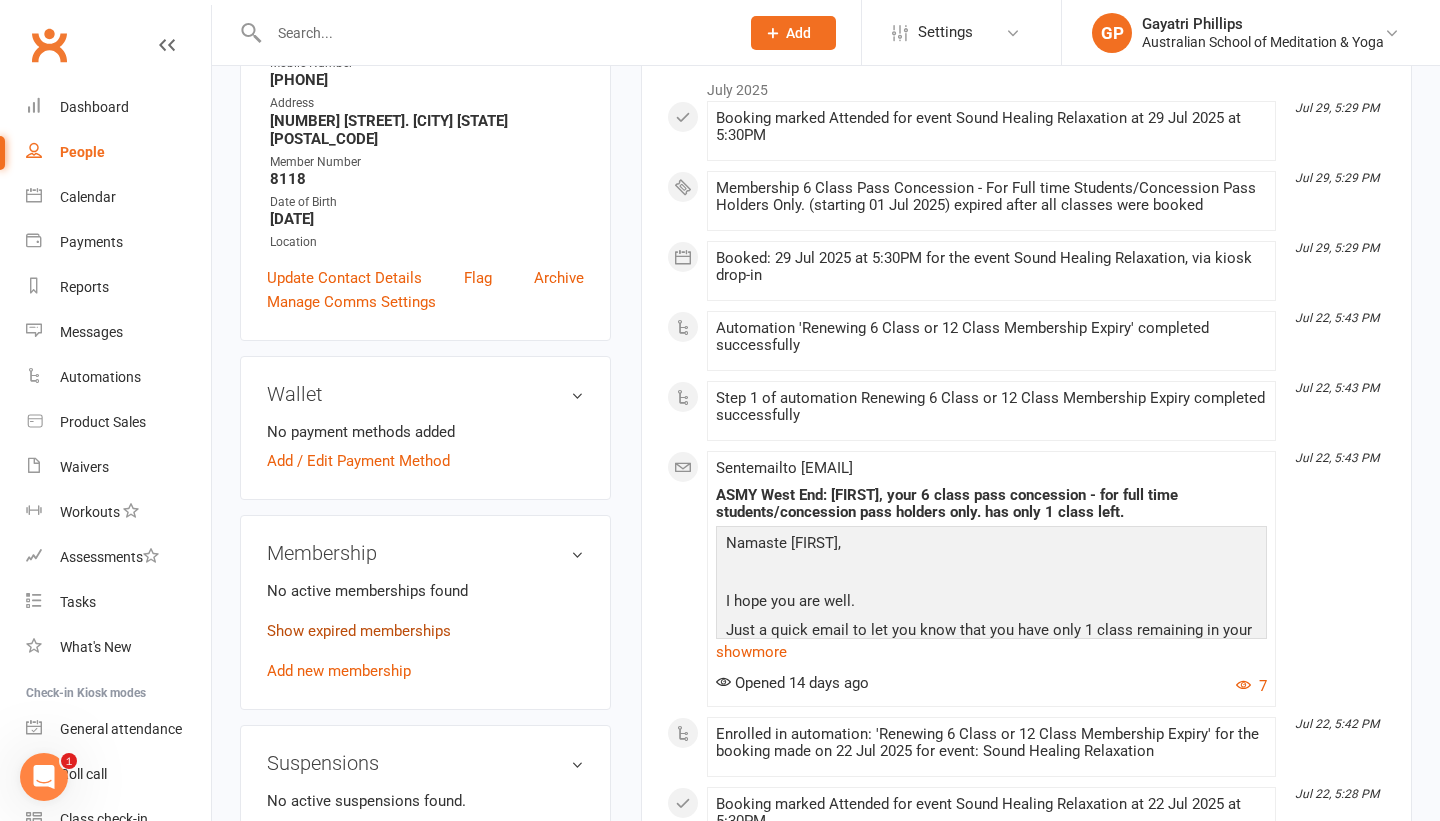 click on "Show expired memberships" at bounding box center (359, 631) 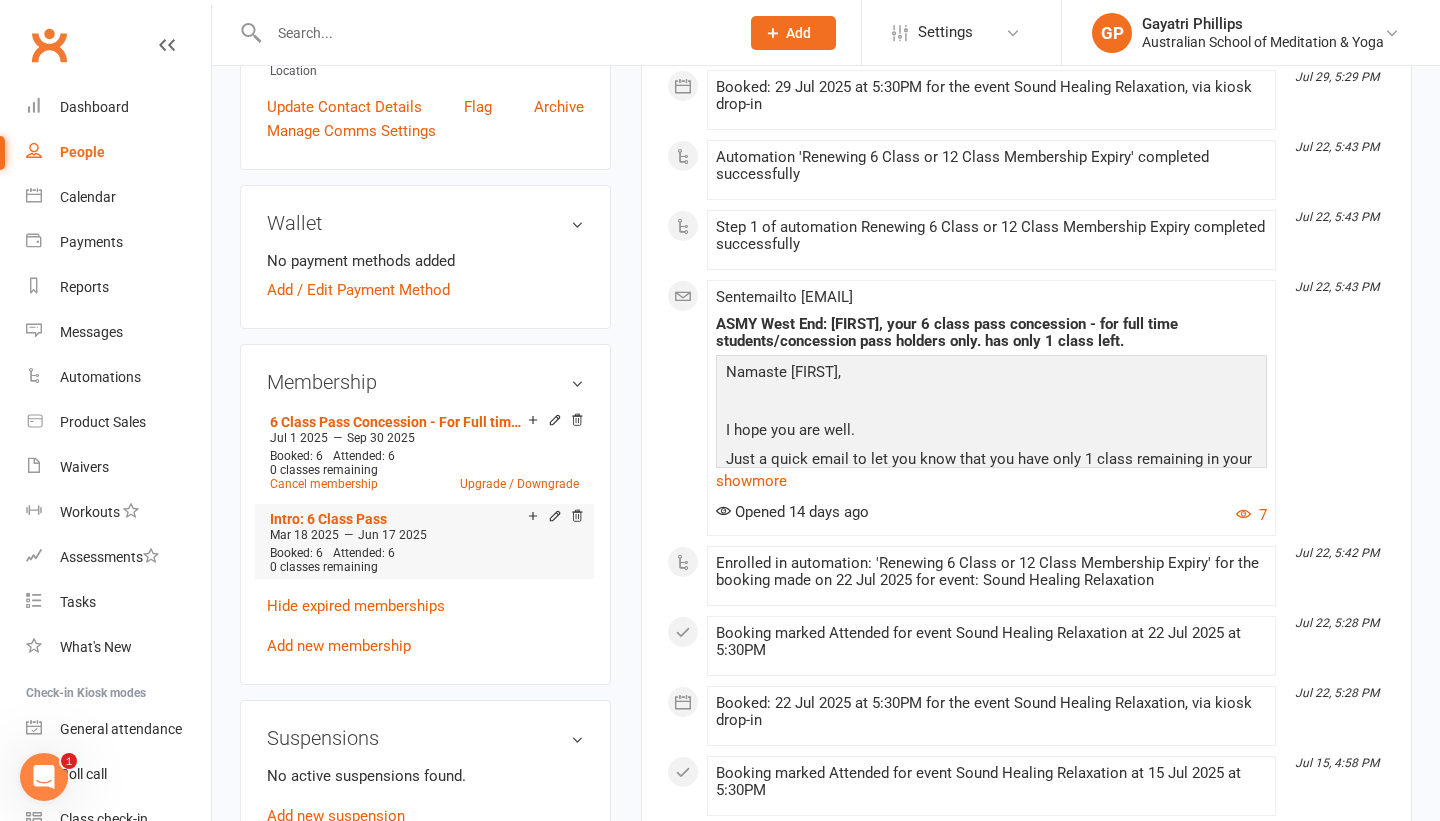 scroll, scrollTop: 531, scrollLeft: 0, axis: vertical 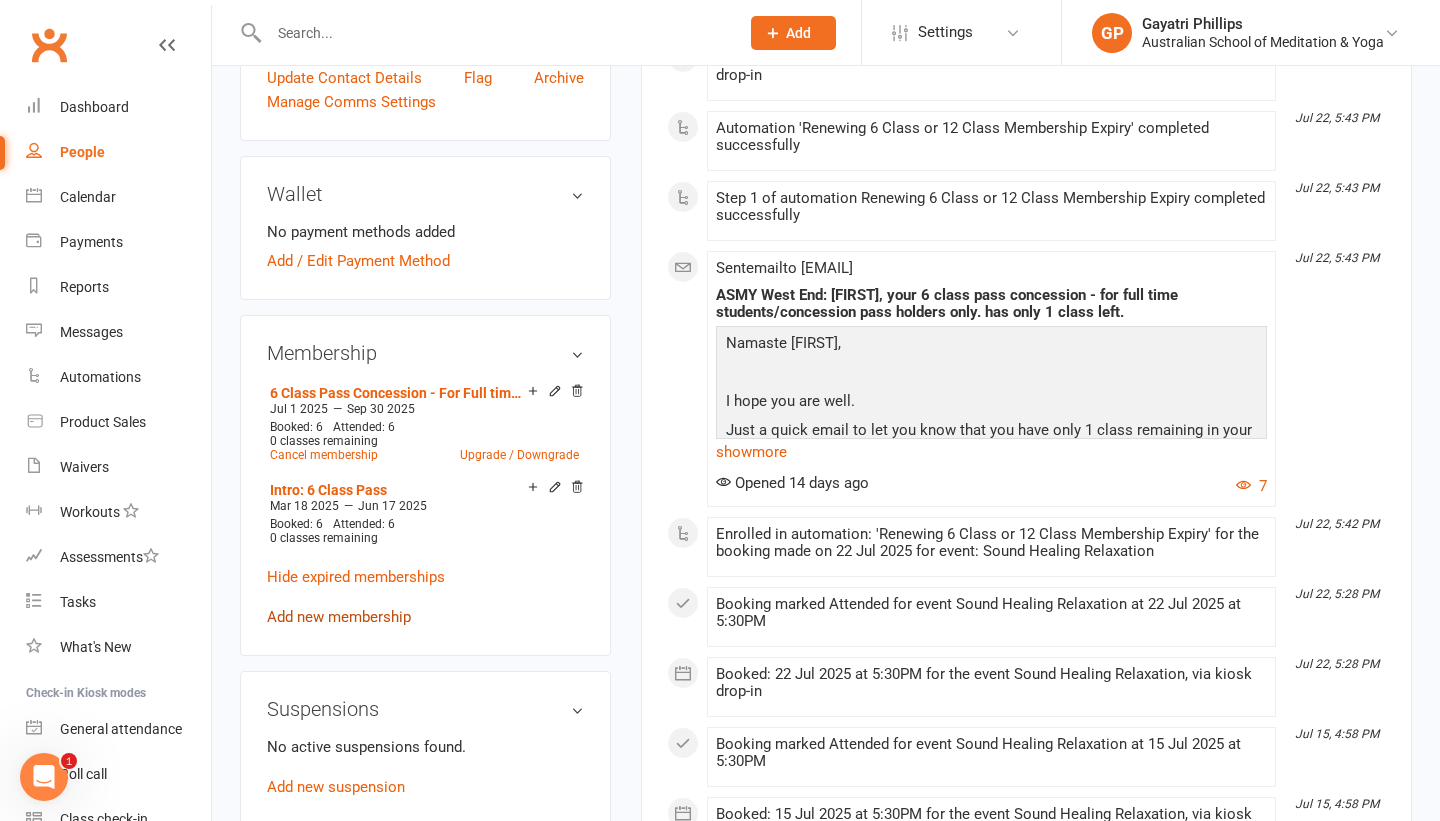 click on "Add new membership" at bounding box center (339, 617) 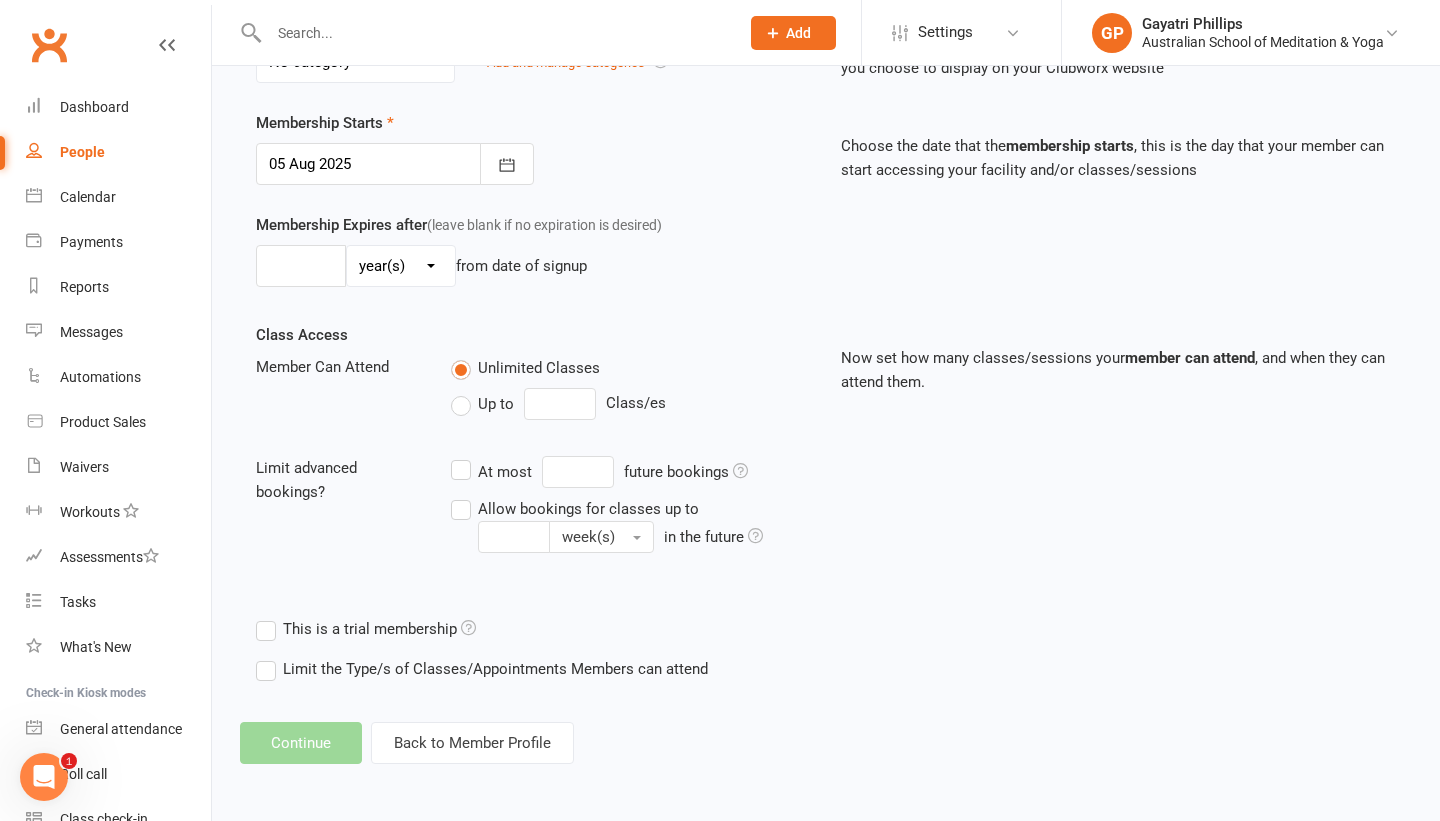 scroll, scrollTop: 0, scrollLeft: 0, axis: both 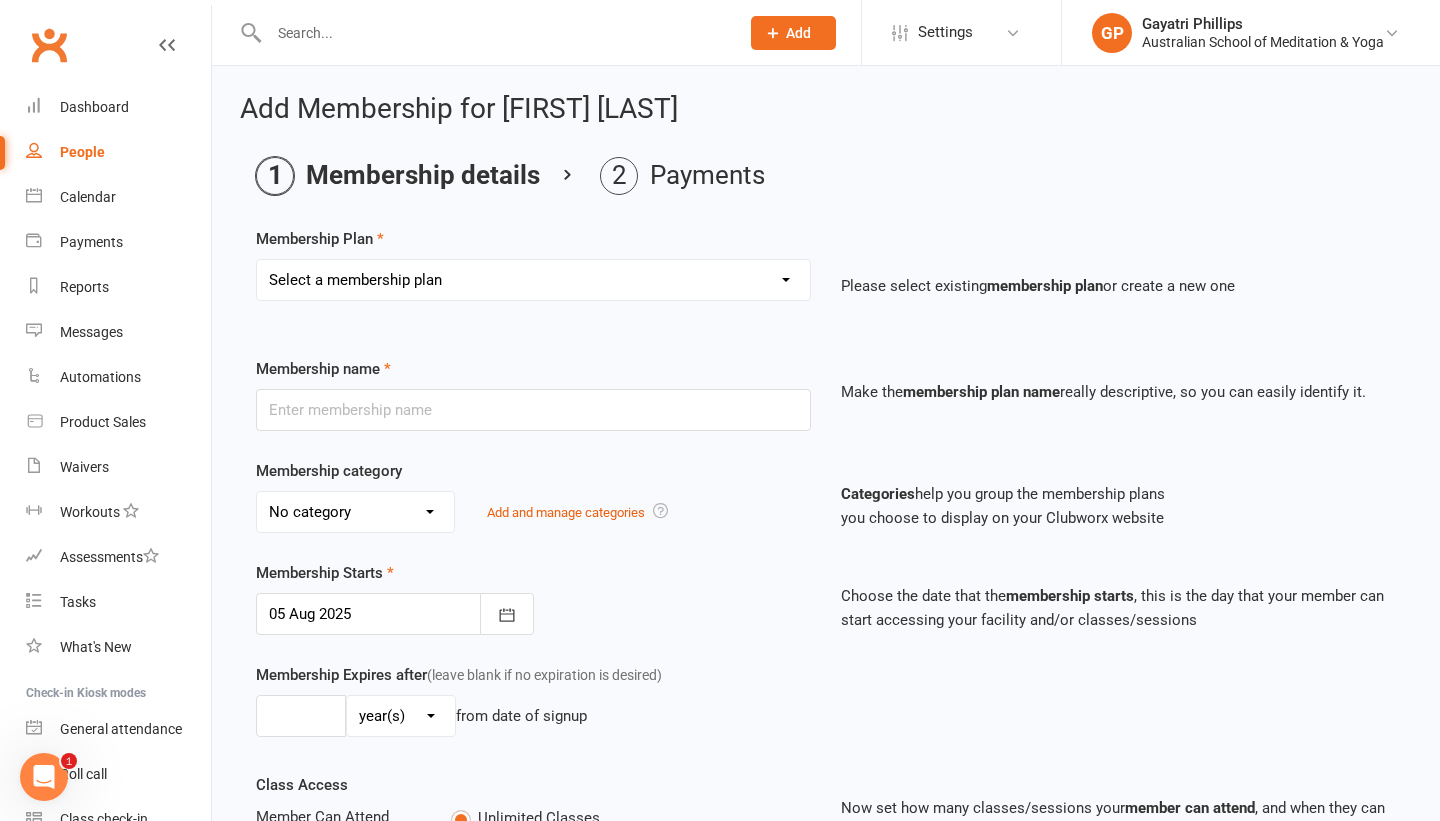 click on "Select a membership plan Create new Membership Plan Intro: Unlimited 1 Month Membership Intro: 6 Class Pass Intro: 6 Class Pass Concession - For Full time Students/Concession Pass Holders Only. 6 Class Pass 6 Class Pass Concession - For Full time Students/Concession Pass Holders Only. 12 Class Pass 12 Class Pass Concession - For Full time Students/Concession Pass Holders Only. Unlimited 1 Month Membership Unlimited 3 Month Membership Unlimited 6 Month Membership: Monthly Payments Unlimited Yearly Membership: Fortnightly Payments Unlimited Yearly Membership: Monthly Payments 6 Months Upfront Membership 12 Months Upfront Membership Casual Casual Concession - For Full time Students/Concession Pass Holders Only. Unlimited 3 Months Membership - $99 - New Members Unlimited 6 month Fortnightly payments Open Day - 6 Months Upfront Membership Open Day - 12 Months Upfront Membership 12 Class Intro Offer - $99 - News Members Deep Peace 10 Class Pass $50 Gift Card Voucher $100 Gift Card Voucher $100 Donation" at bounding box center [533, 280] 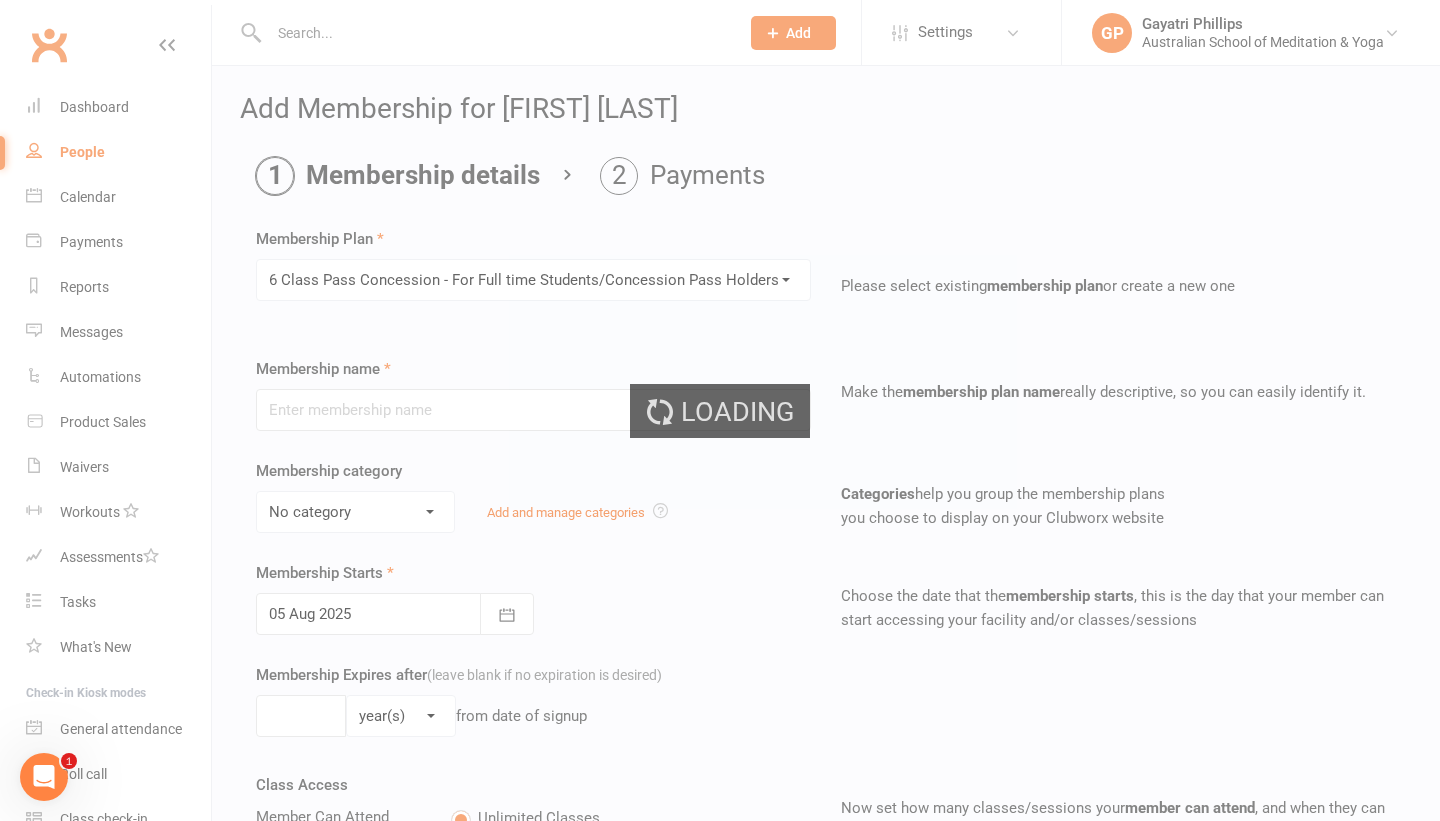 type on "6 Class Pass Concession - For Full time Students/Concession Pass Holders Only." 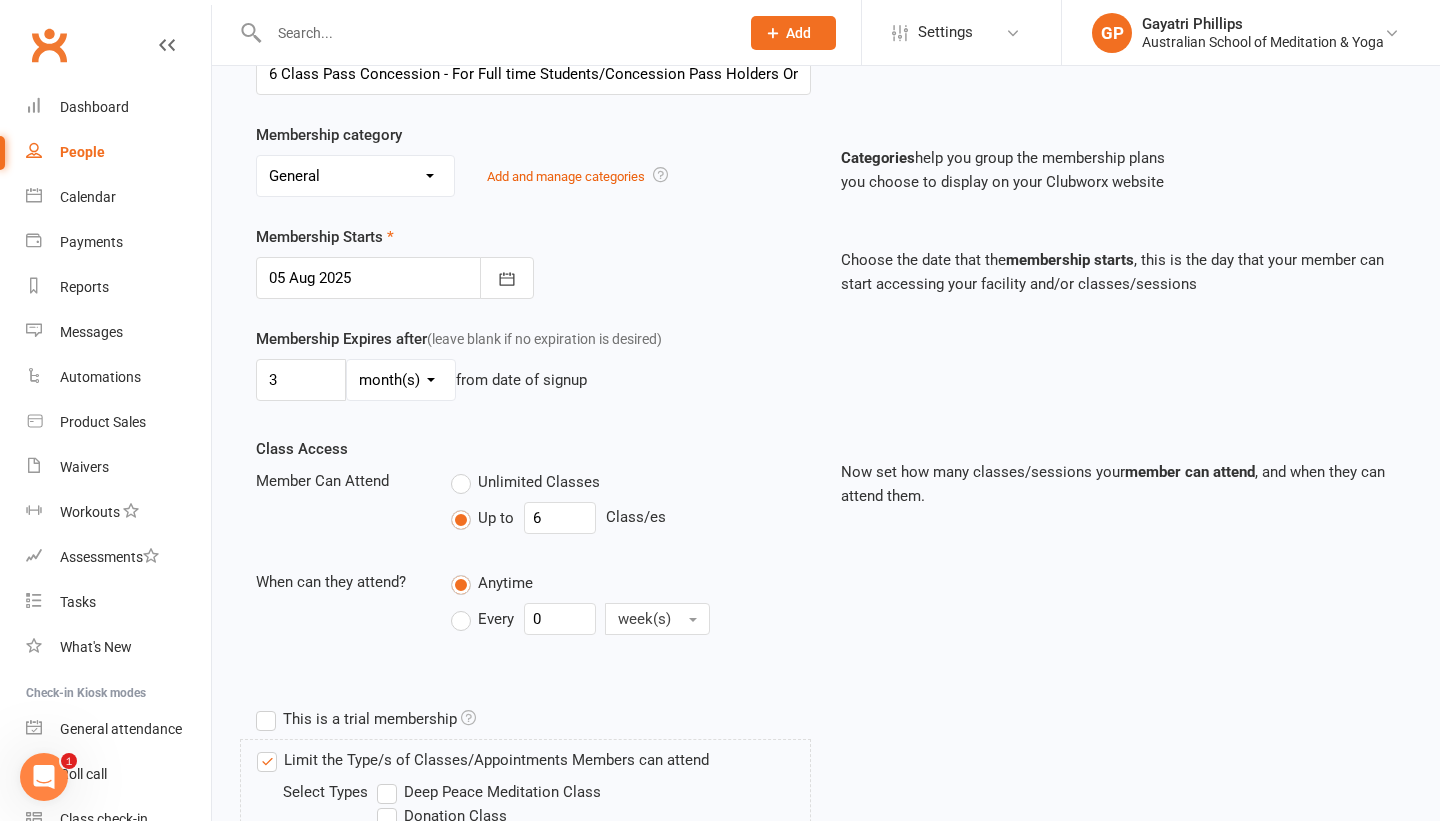 scroll, scrollTop: 852, scrollLeft: 0, axis: vertical 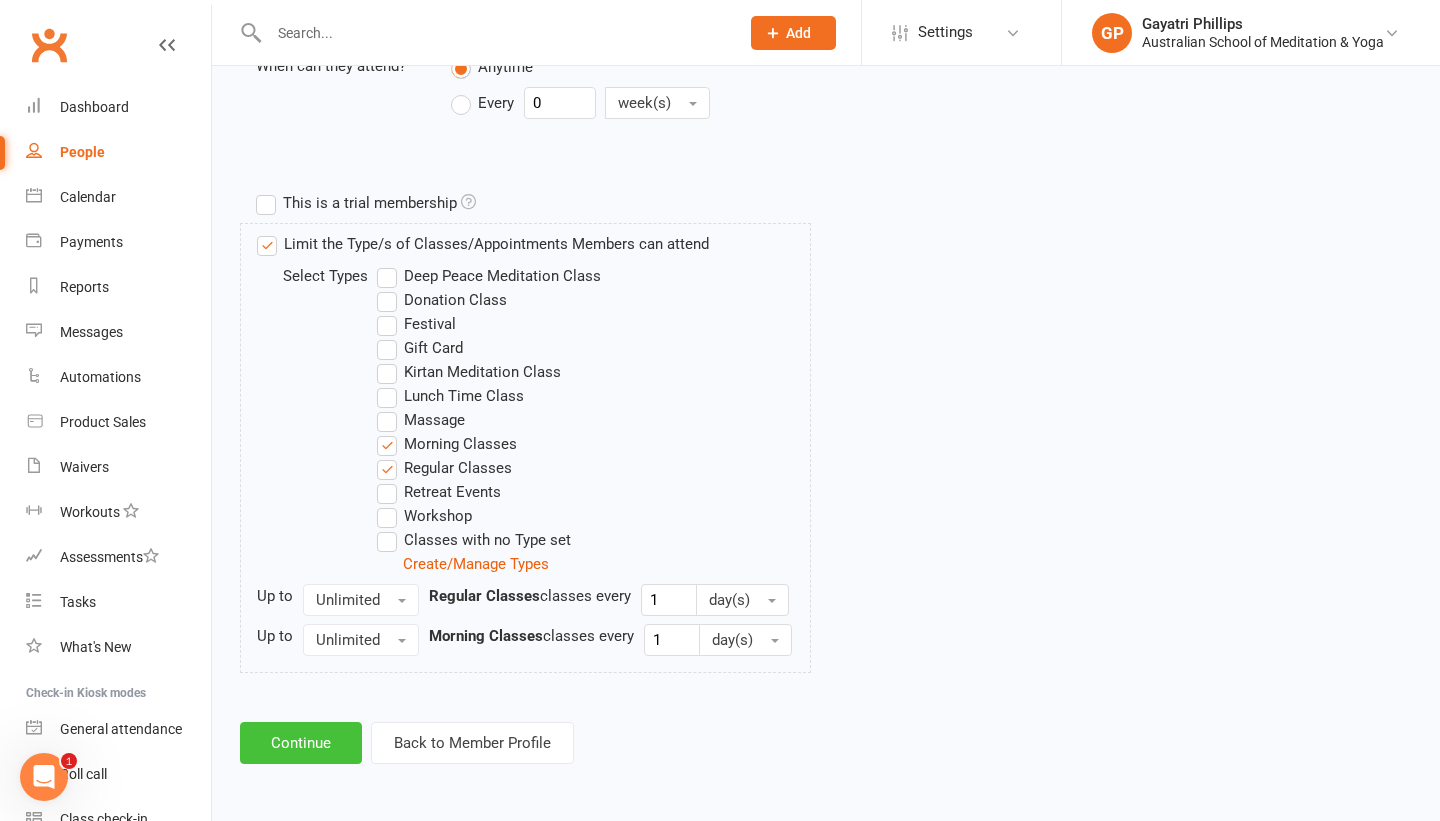 click on "Continue" at bounding box center [301, 743] 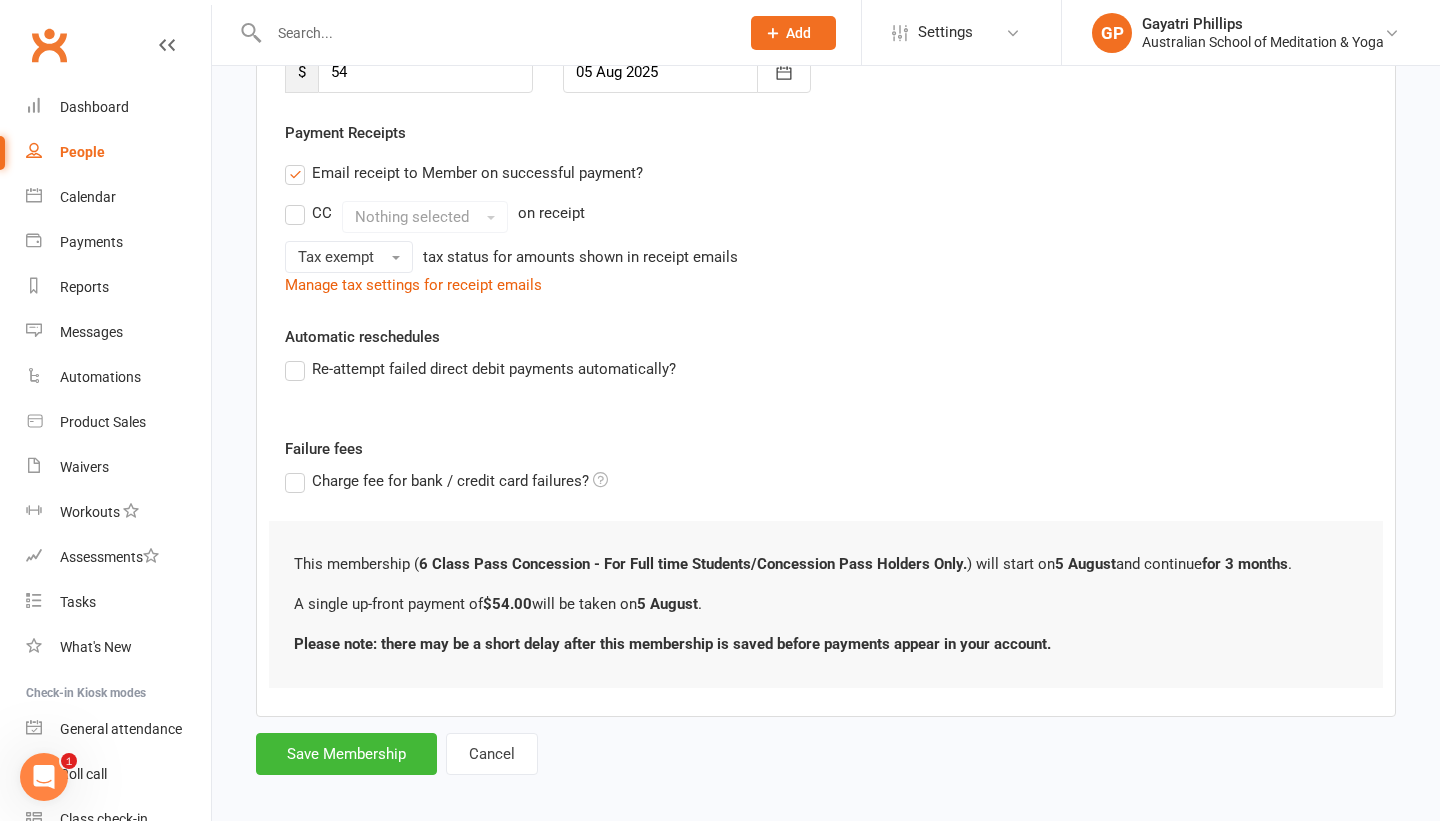 scroll, scrollTop: 348, scrollLeft: 0, axis: vertical 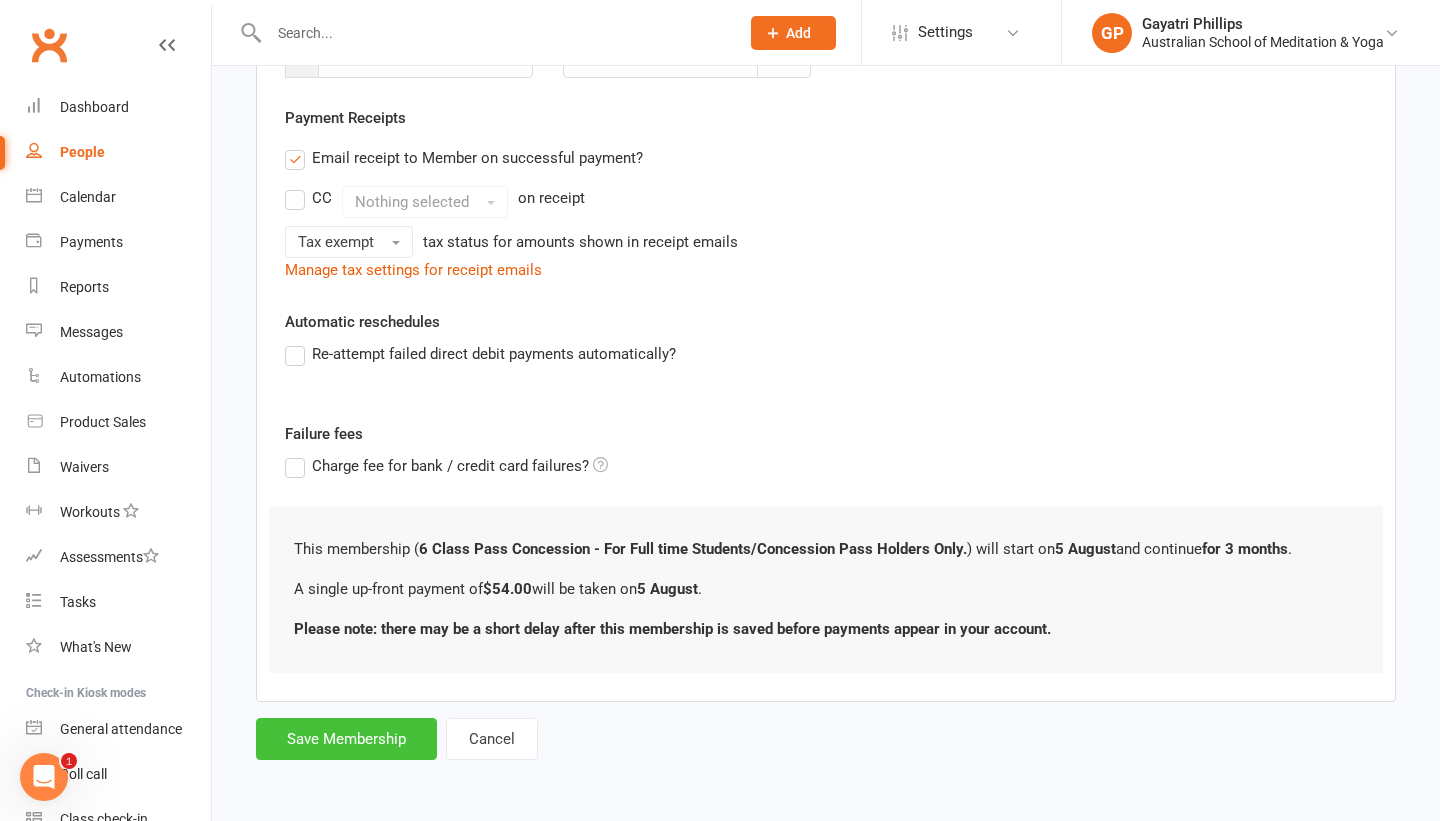 click on "Save Membership" at bounding box center [346, 739] 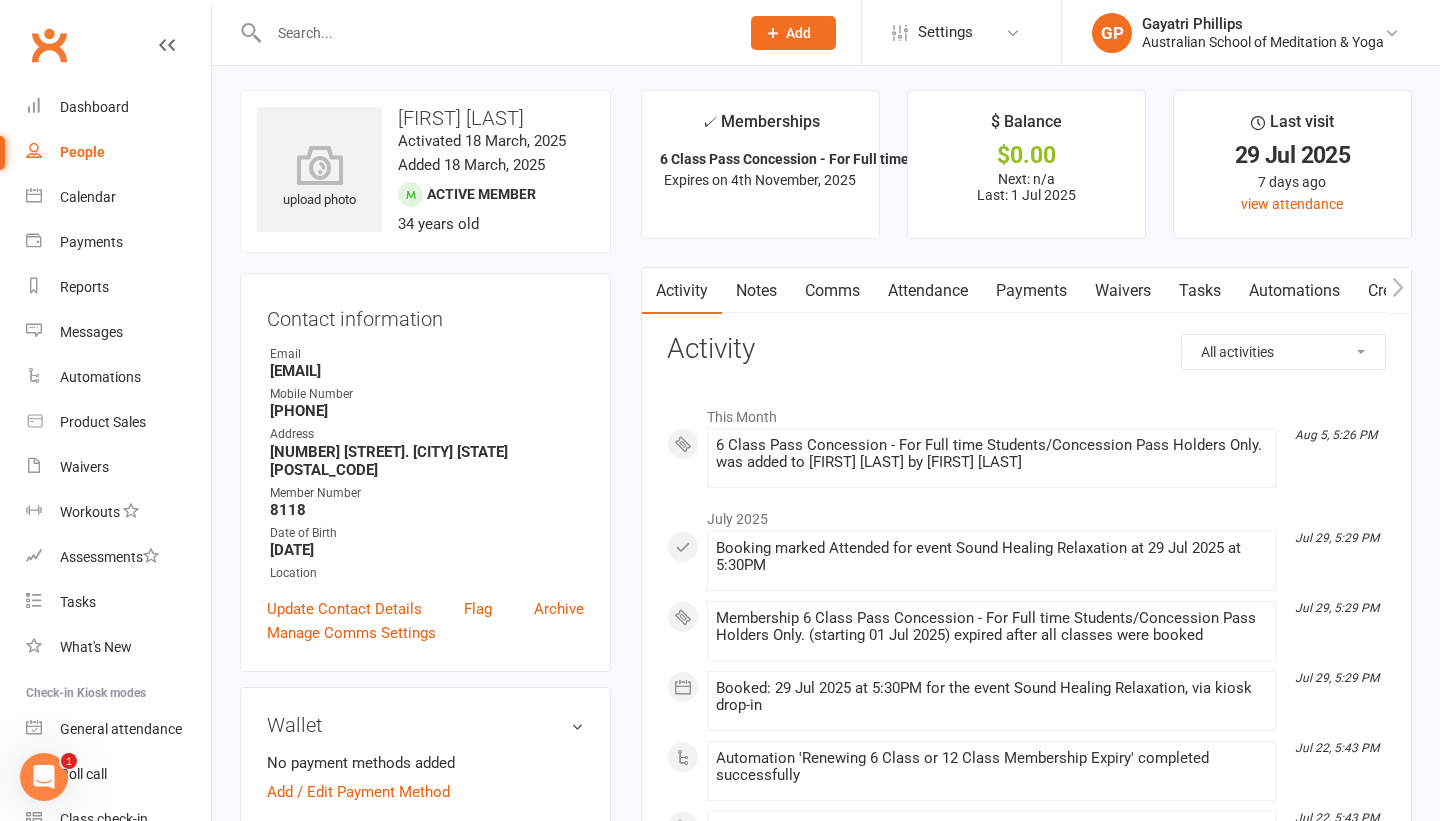 scroll, scrollTop: 0, scrollLeft: 0, axis: both 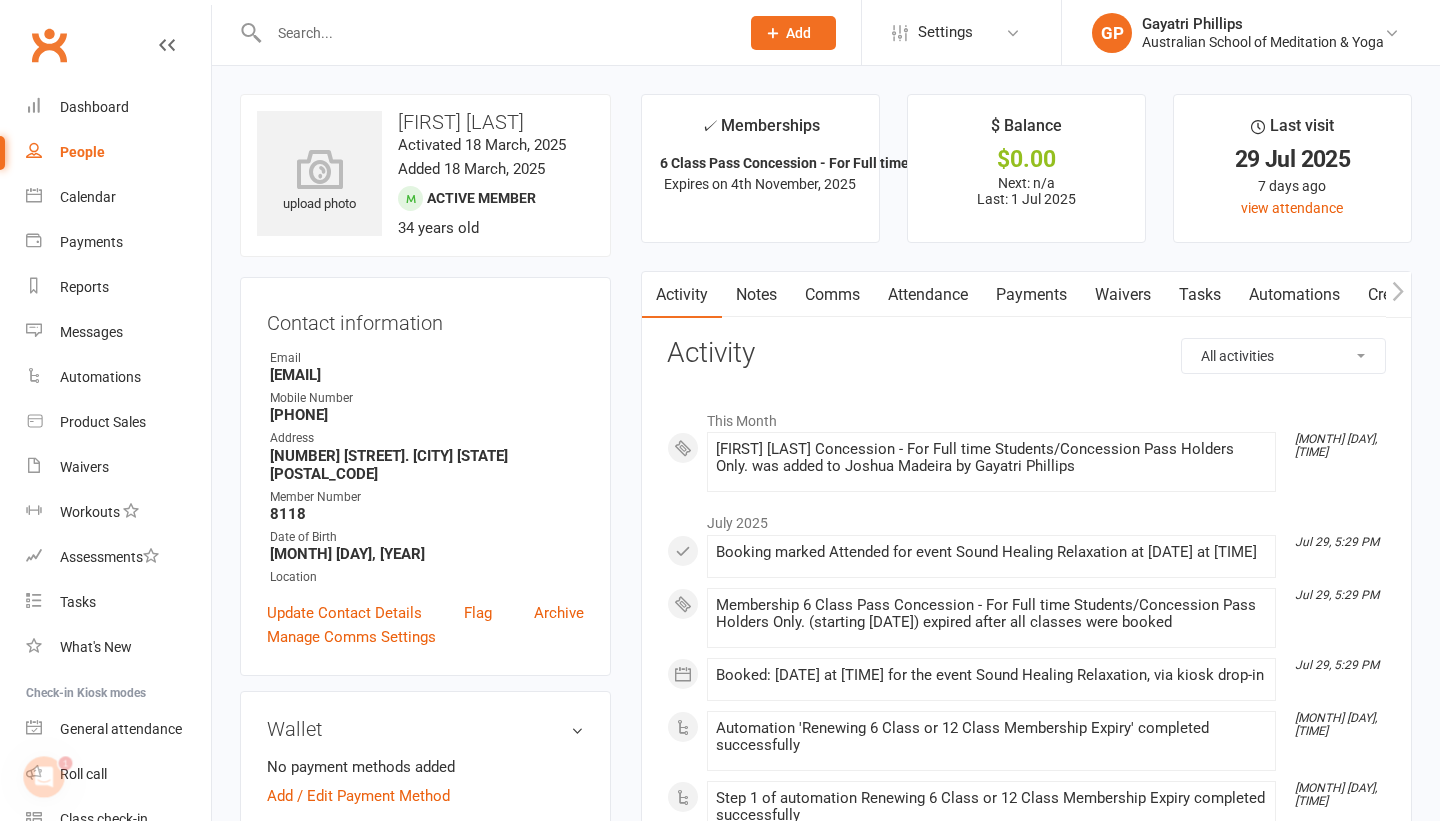 click on "Payments" at bounding box center (1031, 295) 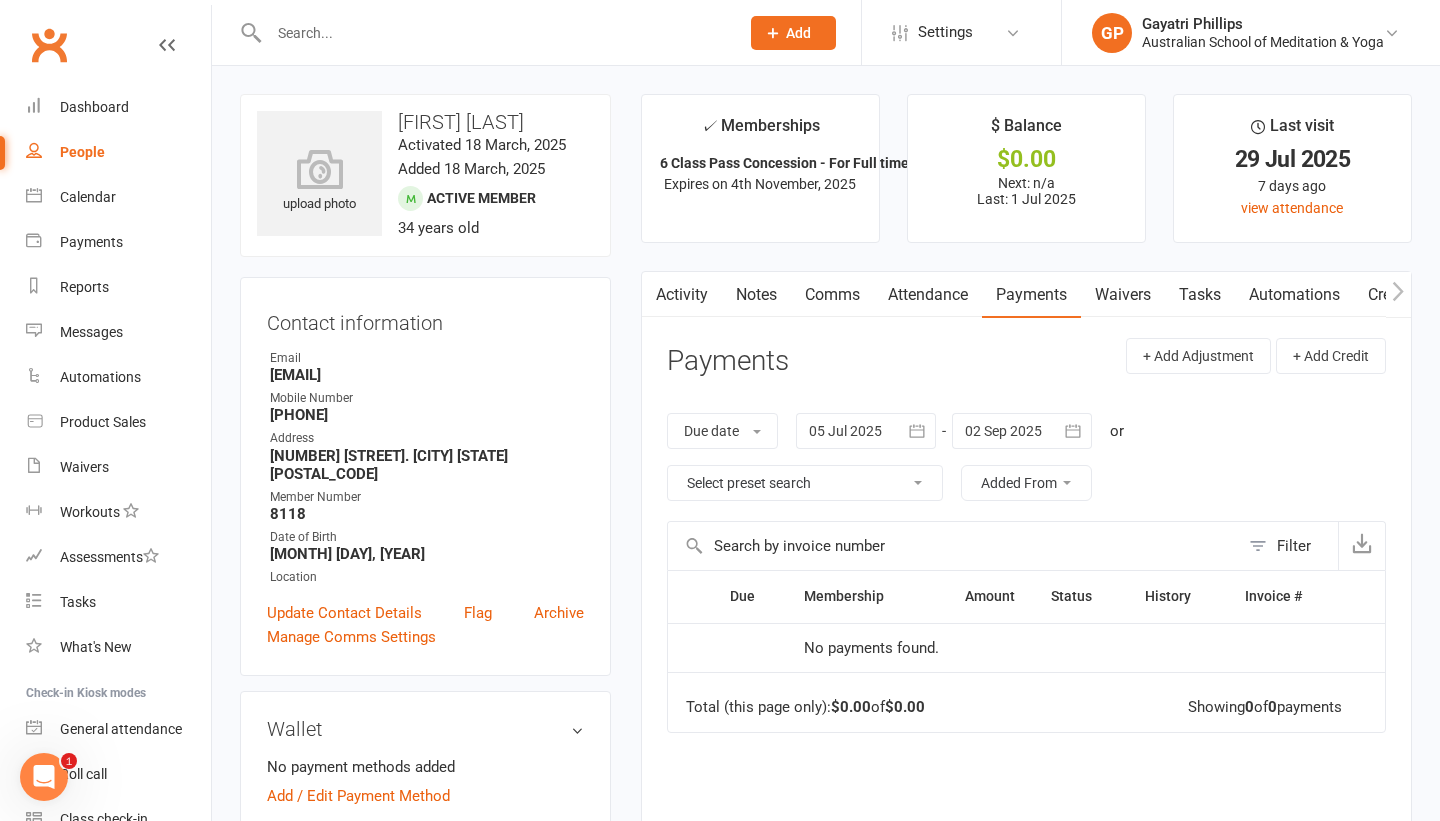 click on "Payments" at bounding box center [1031, 295] 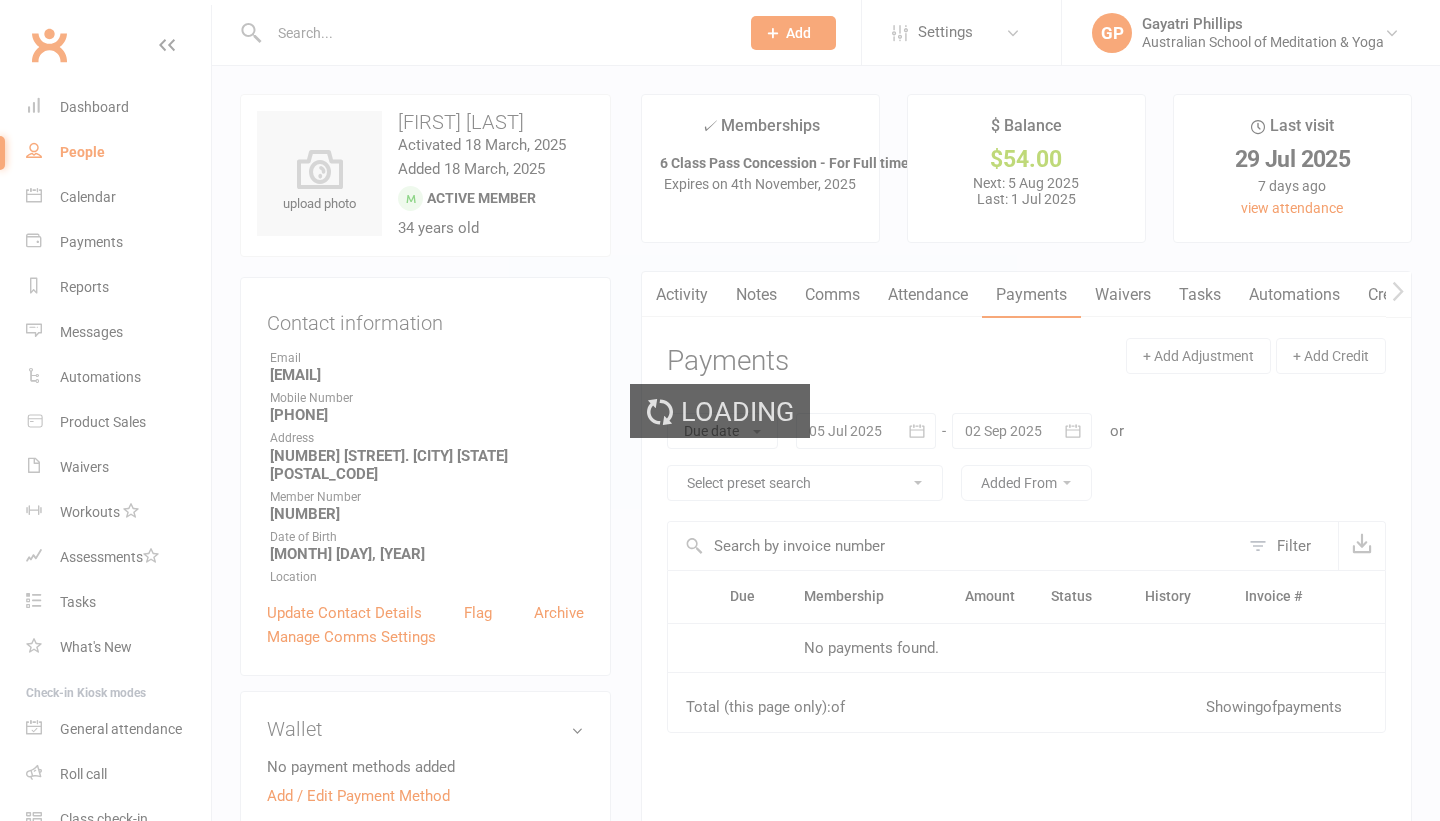 scroll, scrollTop: 0, scrollLeft: 0, axis: both 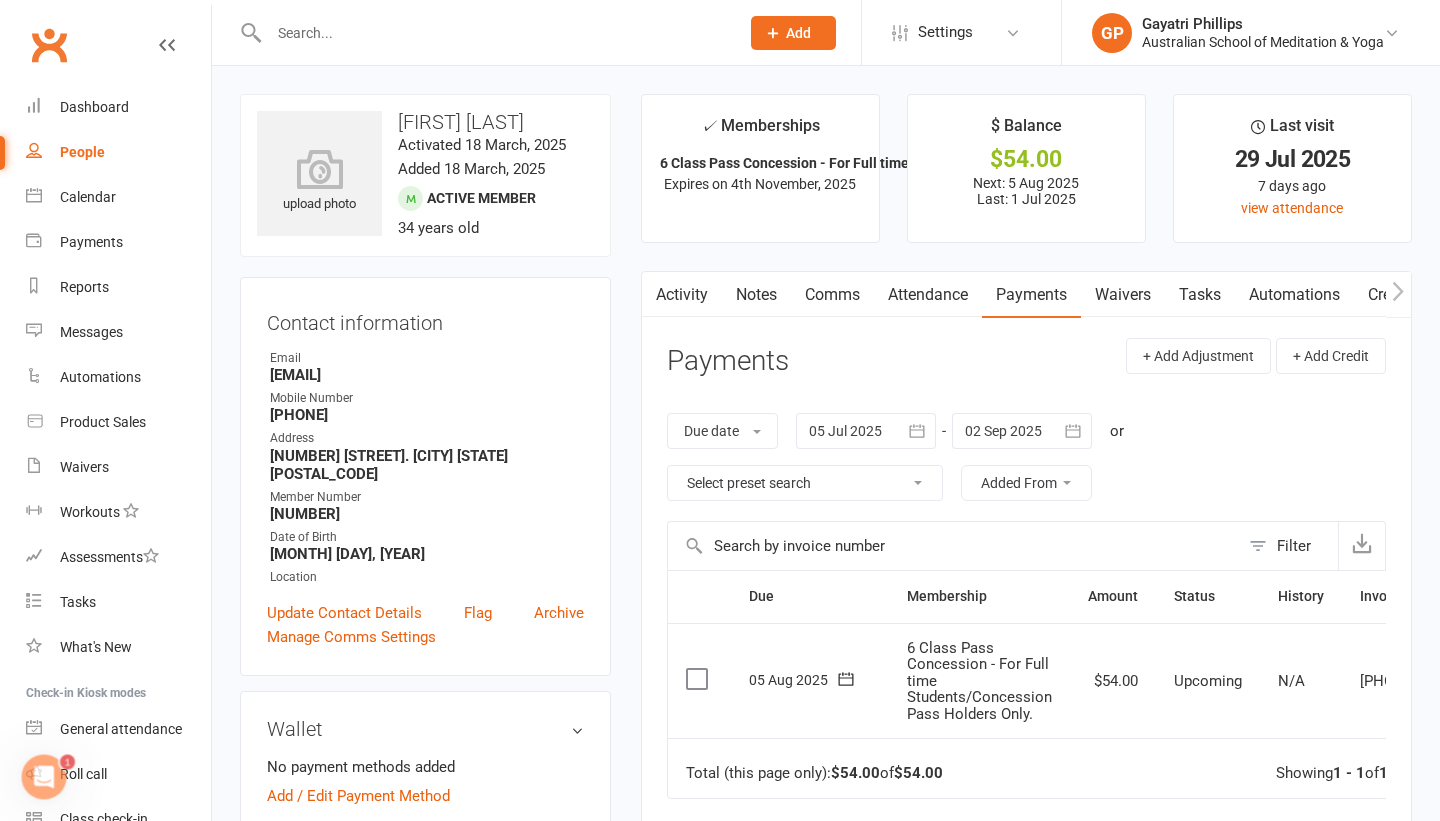 click at bounding box center (699, 679) 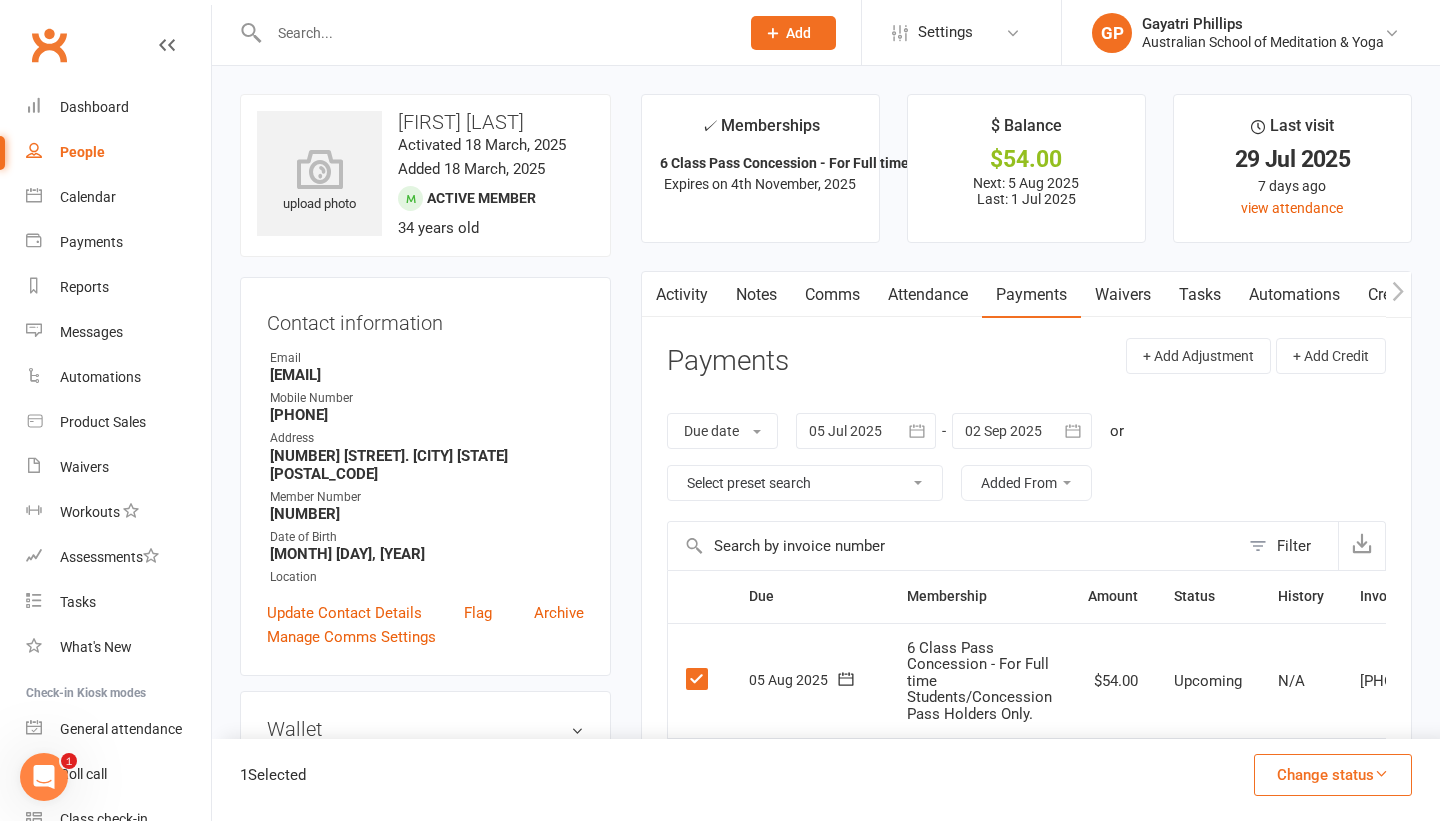 click on "Change status" at bounding box center [1333, 775] 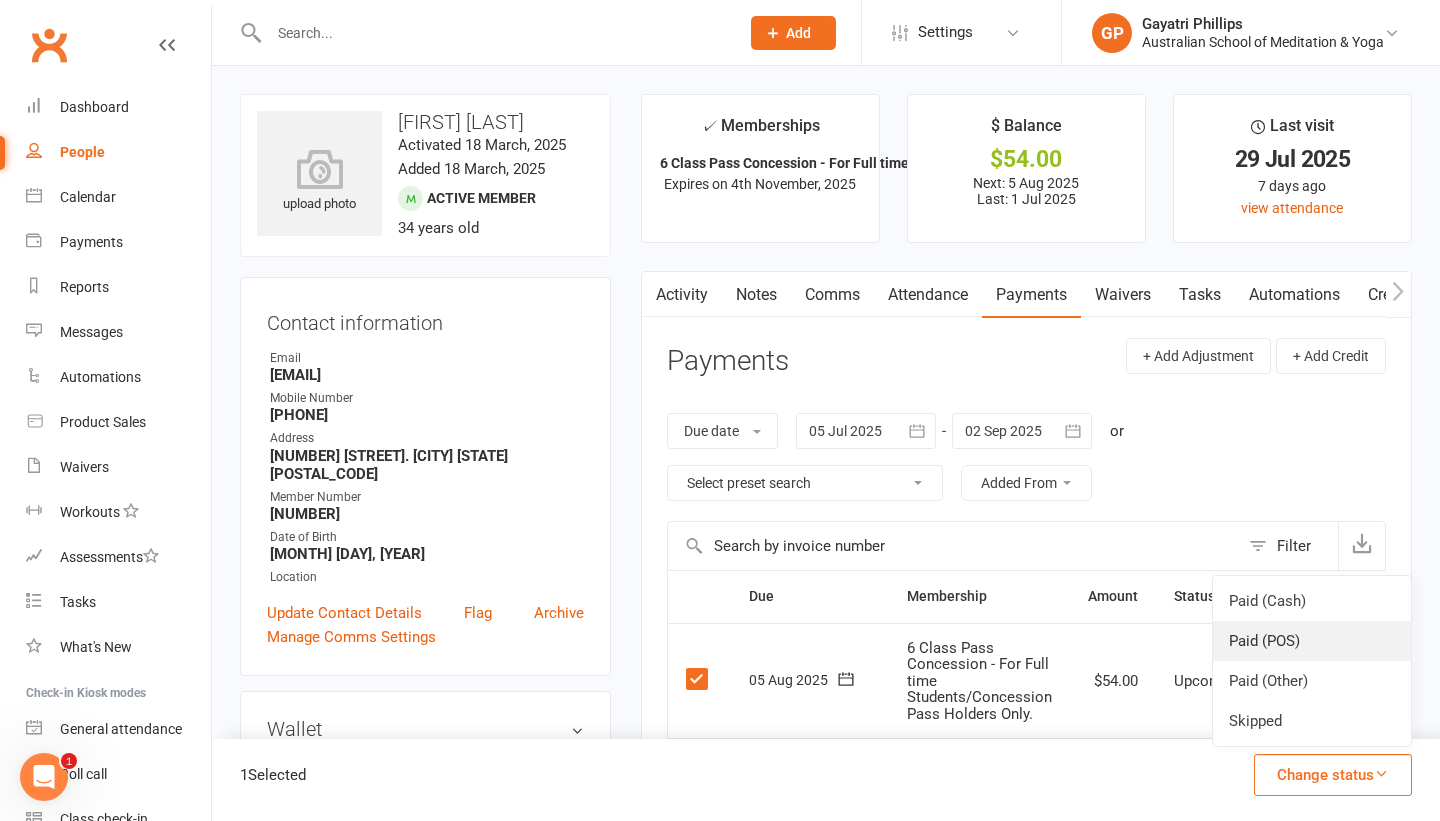click on "Paid (POS)" at bounding box center [1312, 641] 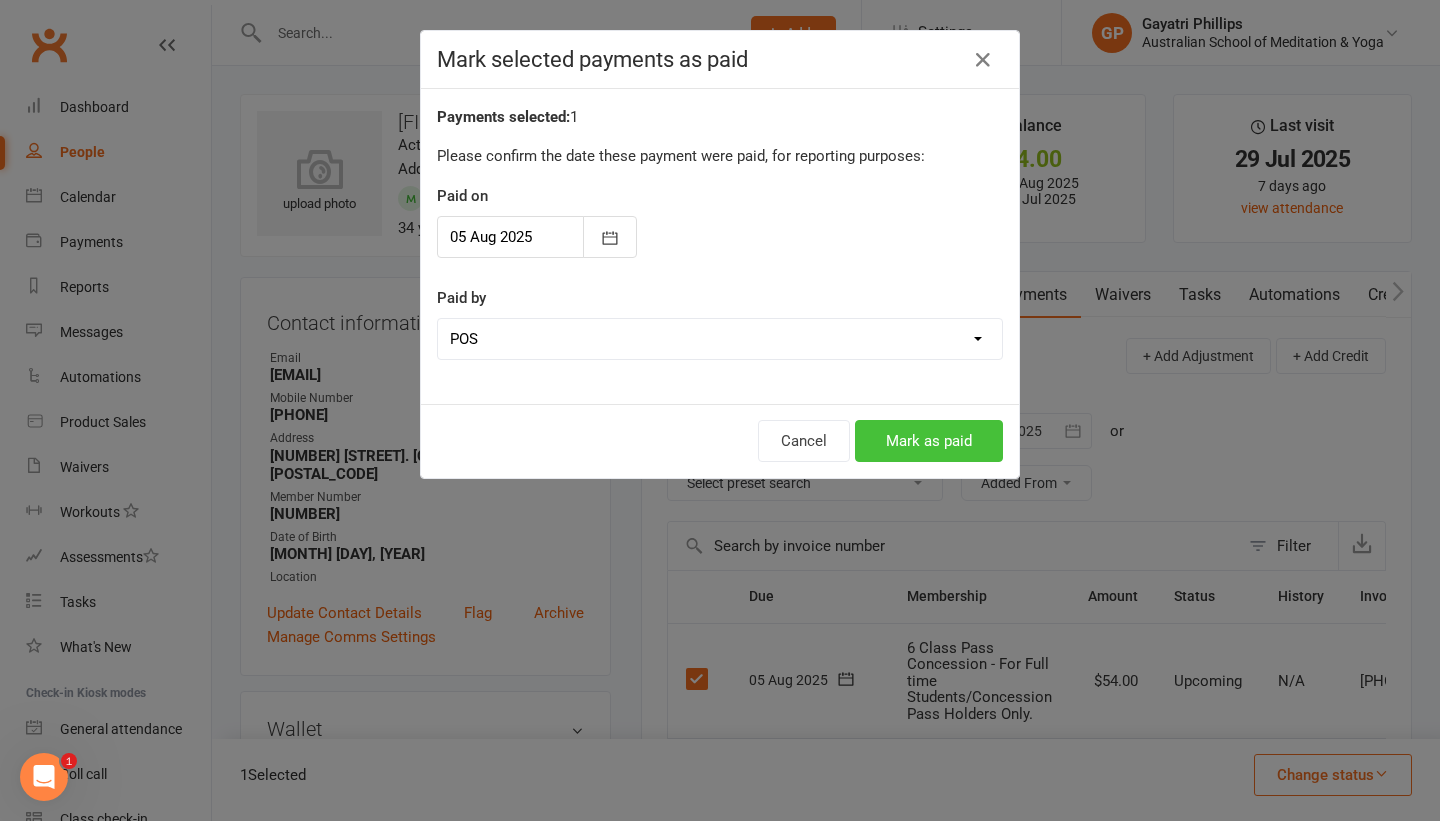 click on "Mark as paid" at bounding box center (929, 441) 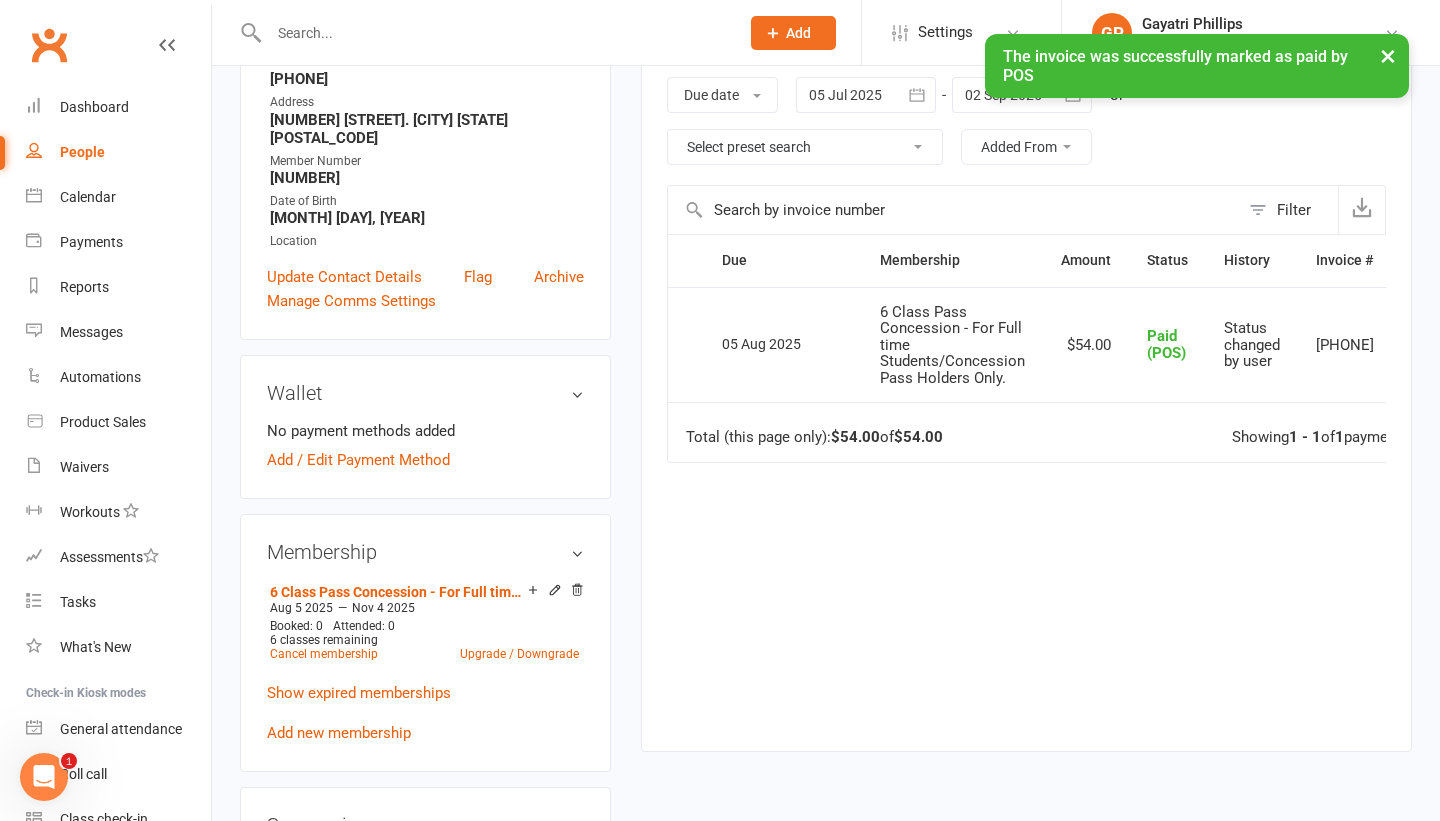 scroll, scrollTop: 0, scrollLeft: 0, axis: both 